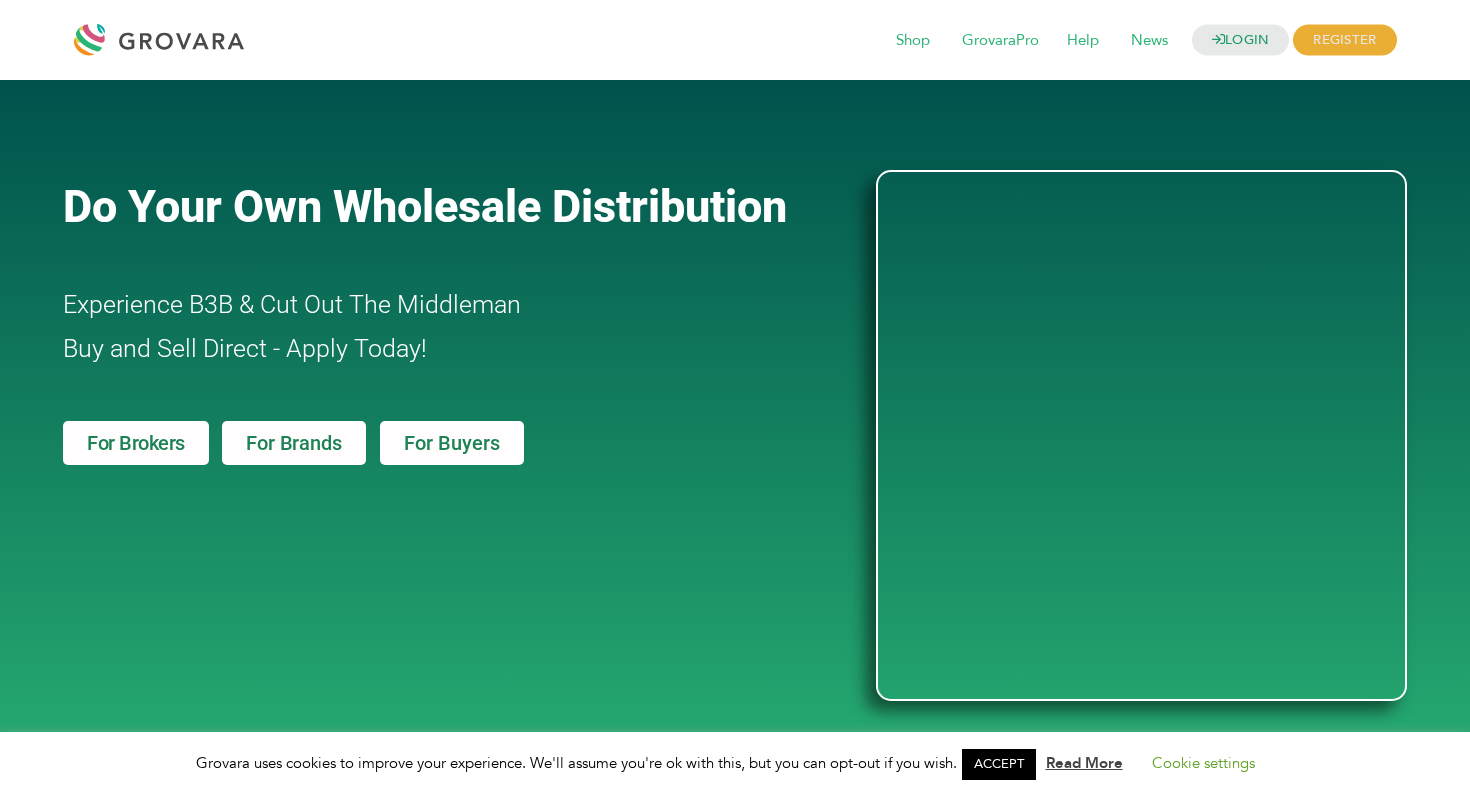 scroll, scrollTop: 0, scrollLeft: 0, axis: both 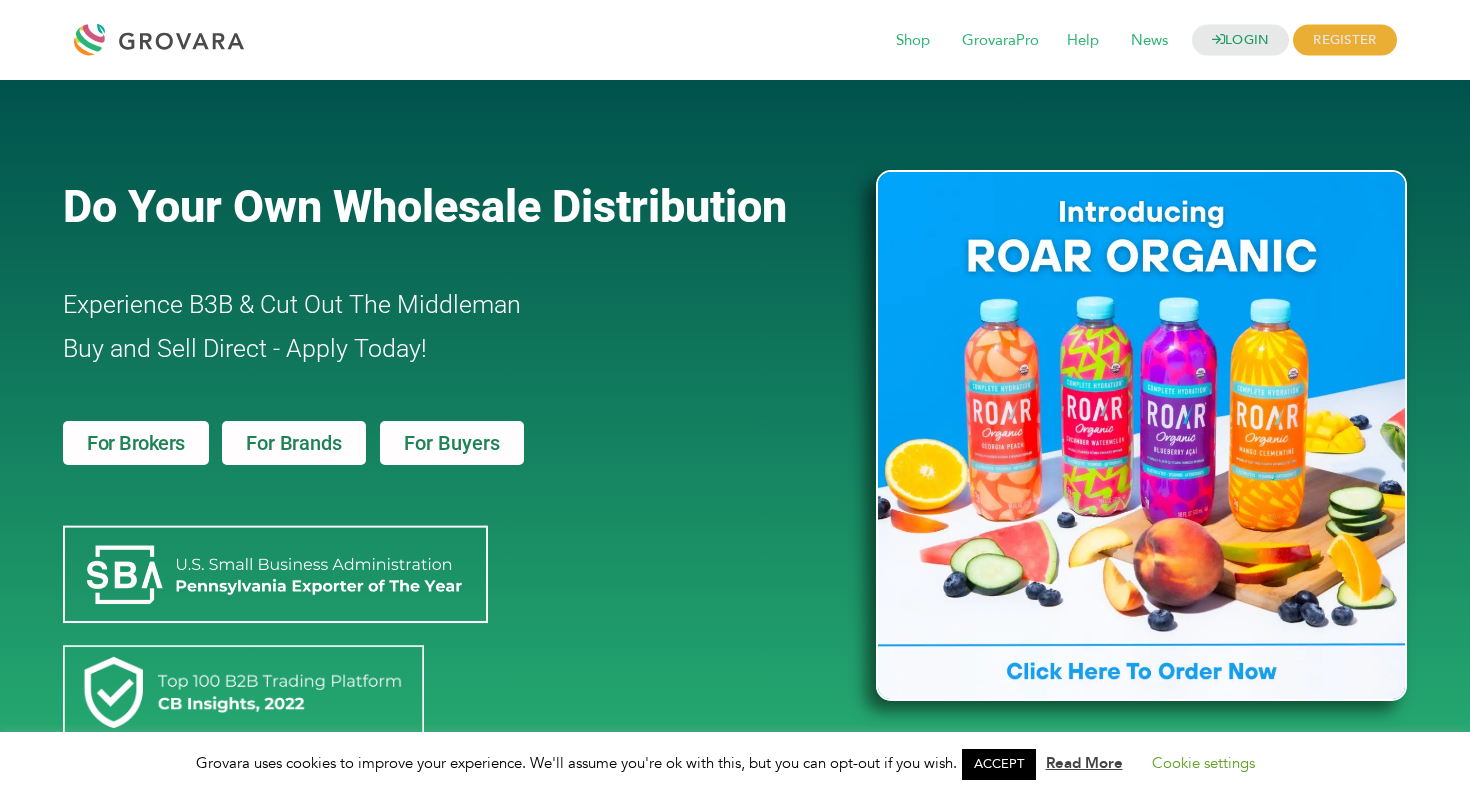 click at bounding box center (164, 40) 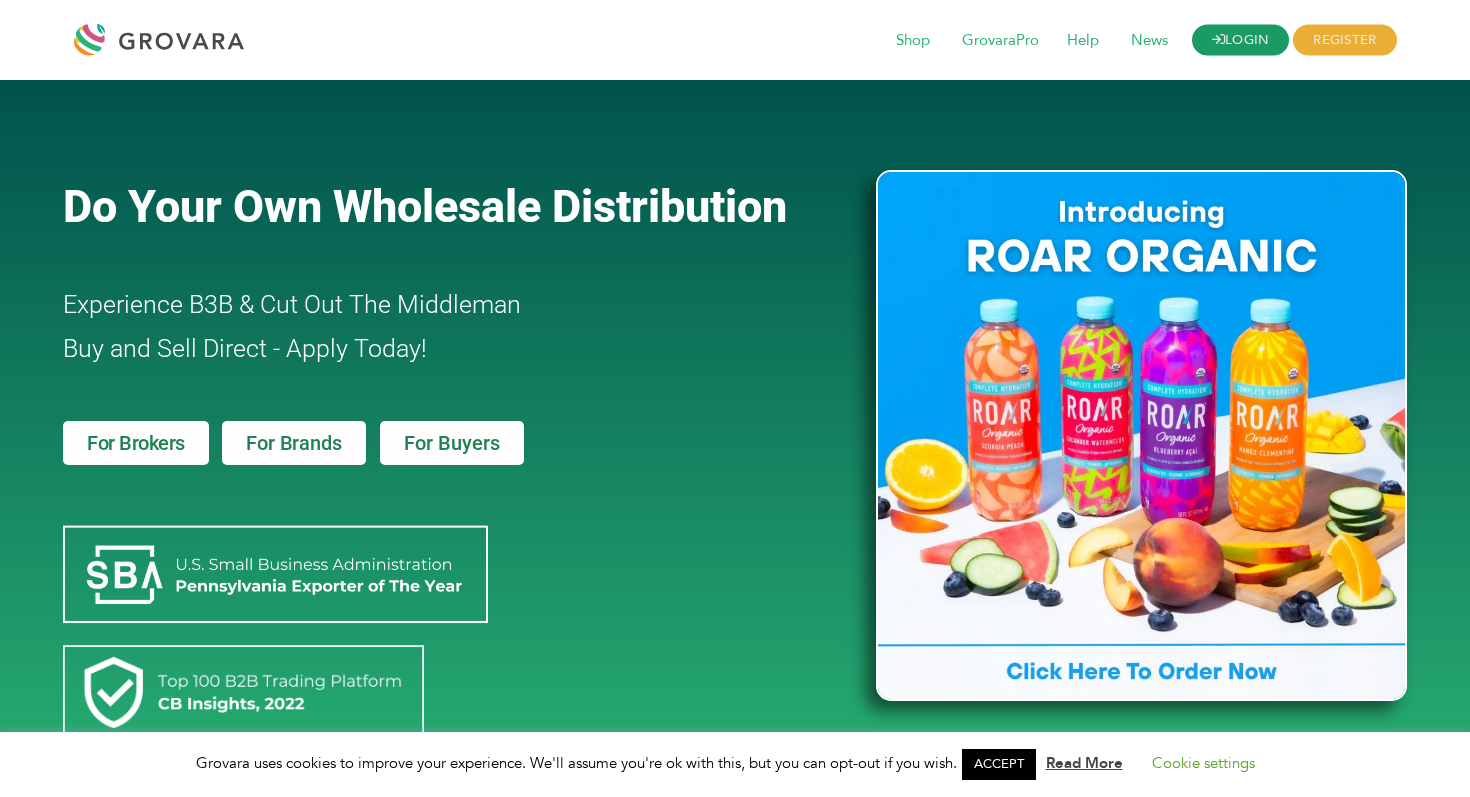 click at bounding box center [1218, 39] 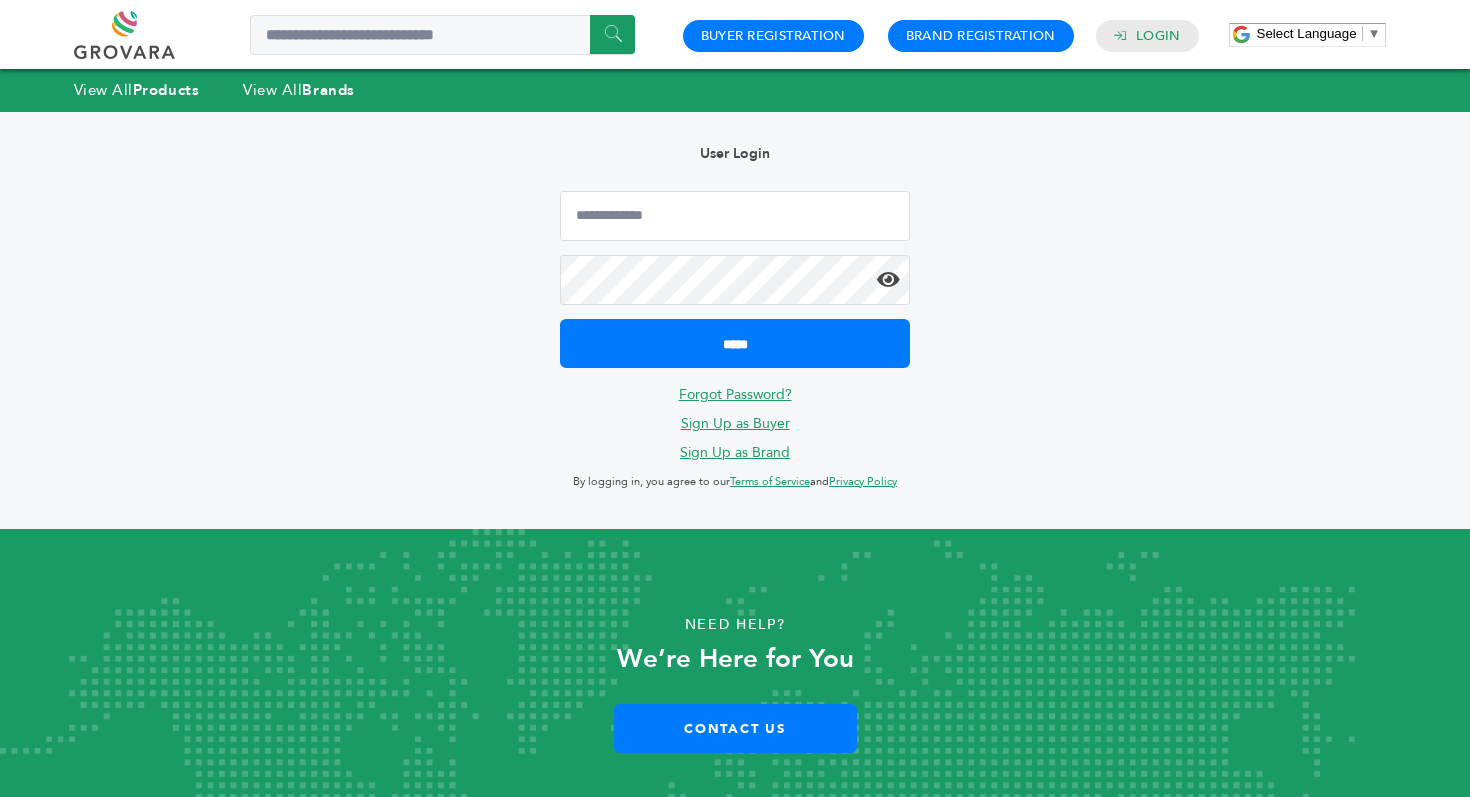 scroll, scrollTop: 0, scrollLeft: 0, axis: both 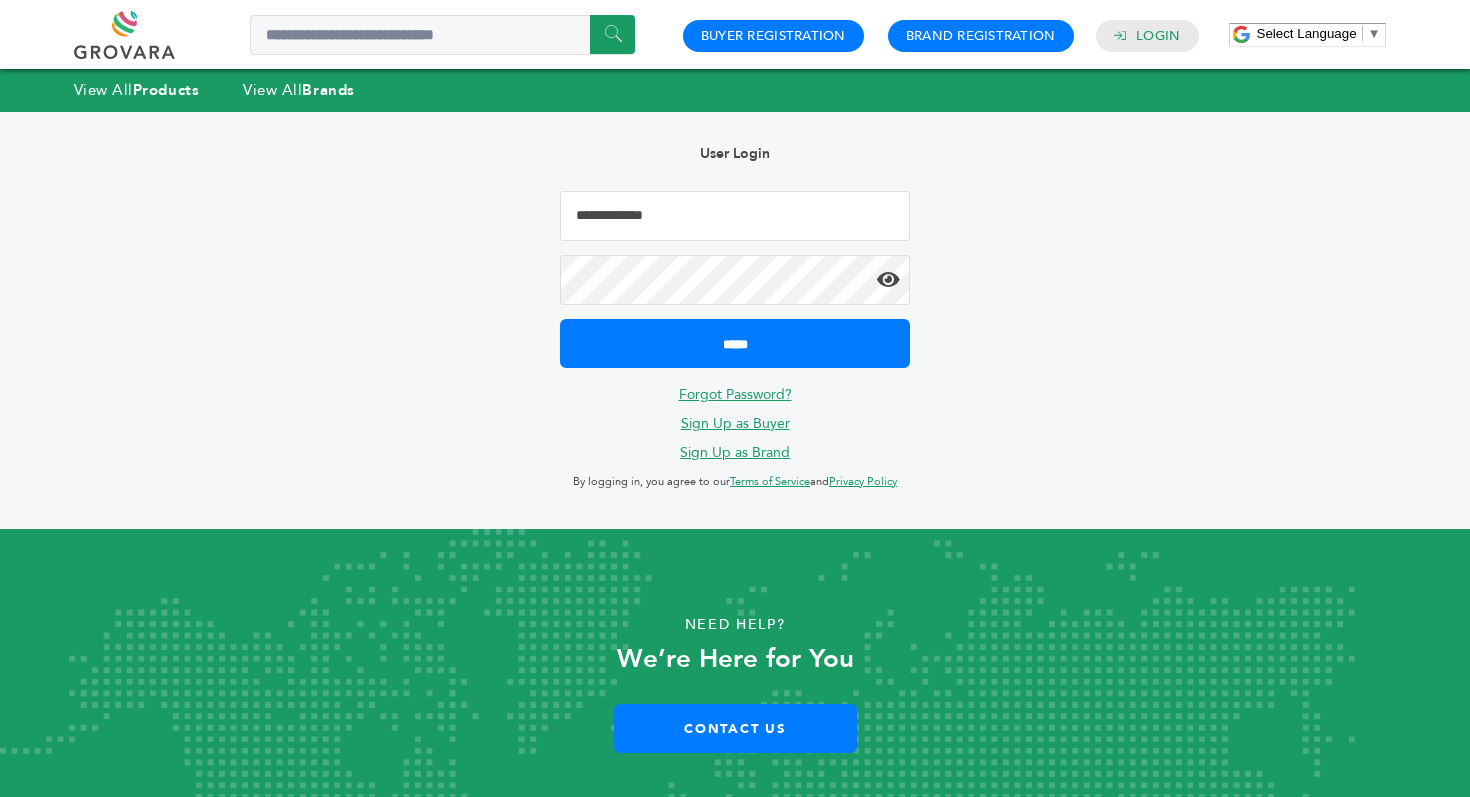 click at bounding box center (735, 216) 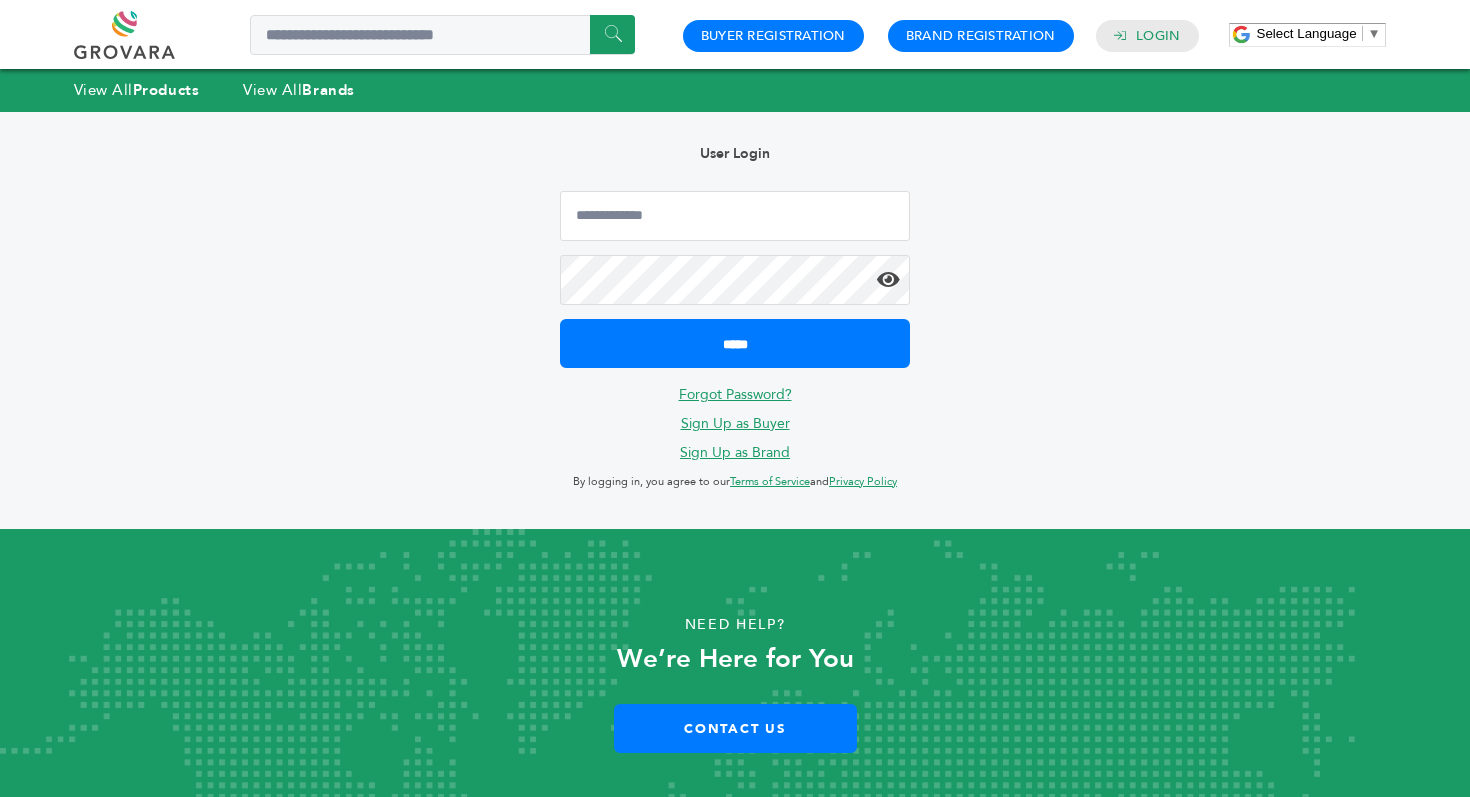 type on "**********" 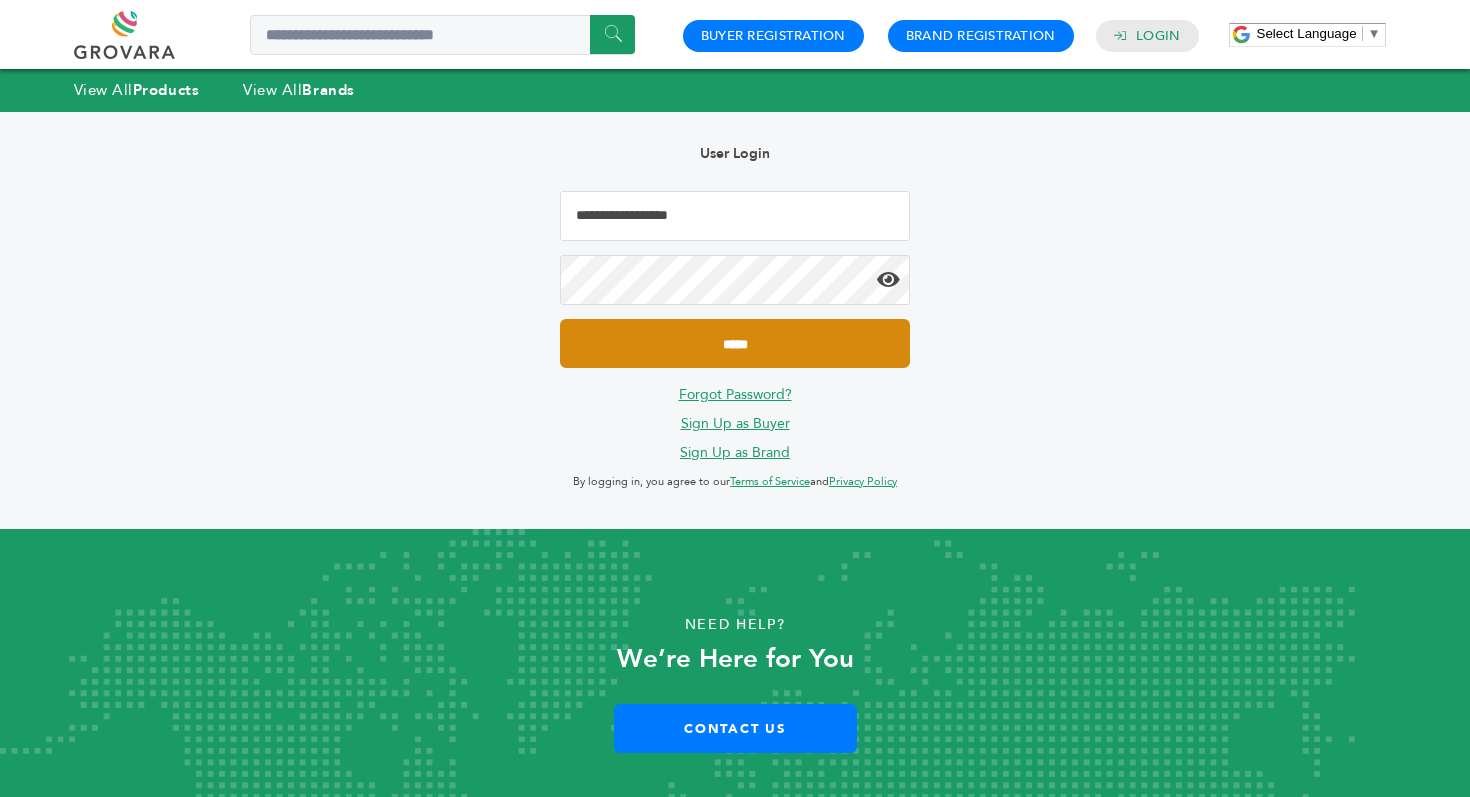 click on "*****" at bounding box center (735, 343) 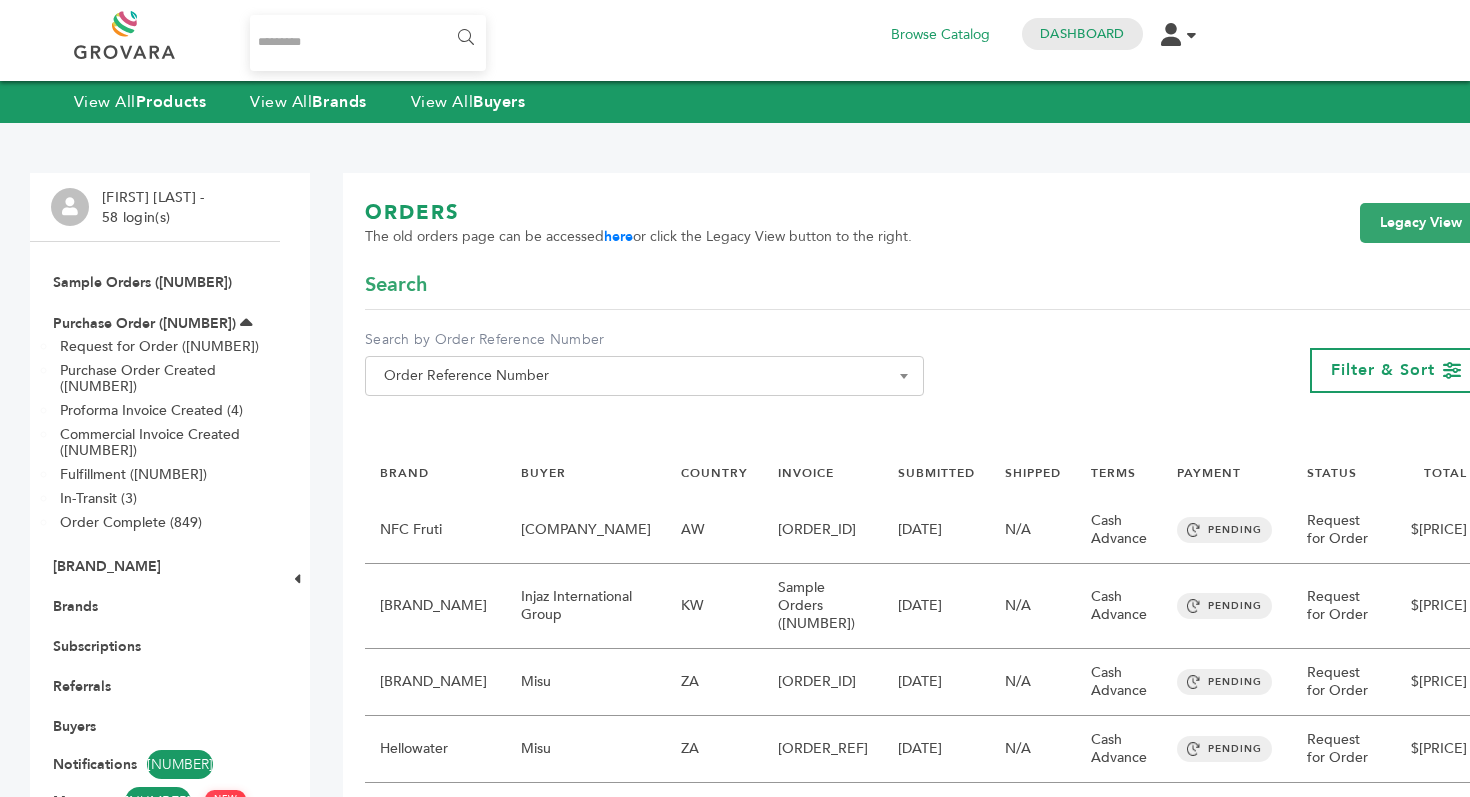 scroll, scrollTop: 0, scrollLeft: 0, axis: both 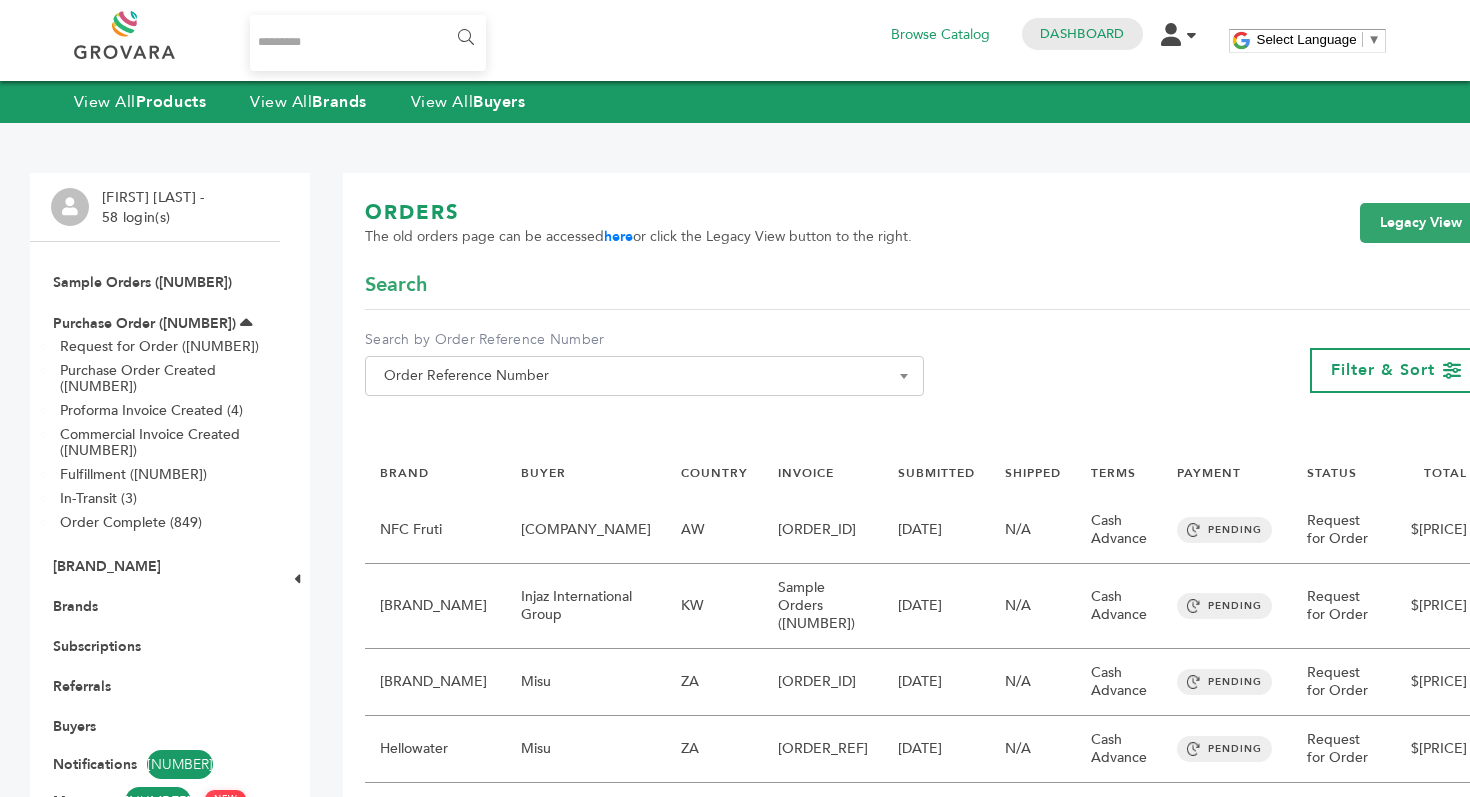click at bounding box center (368, 43) 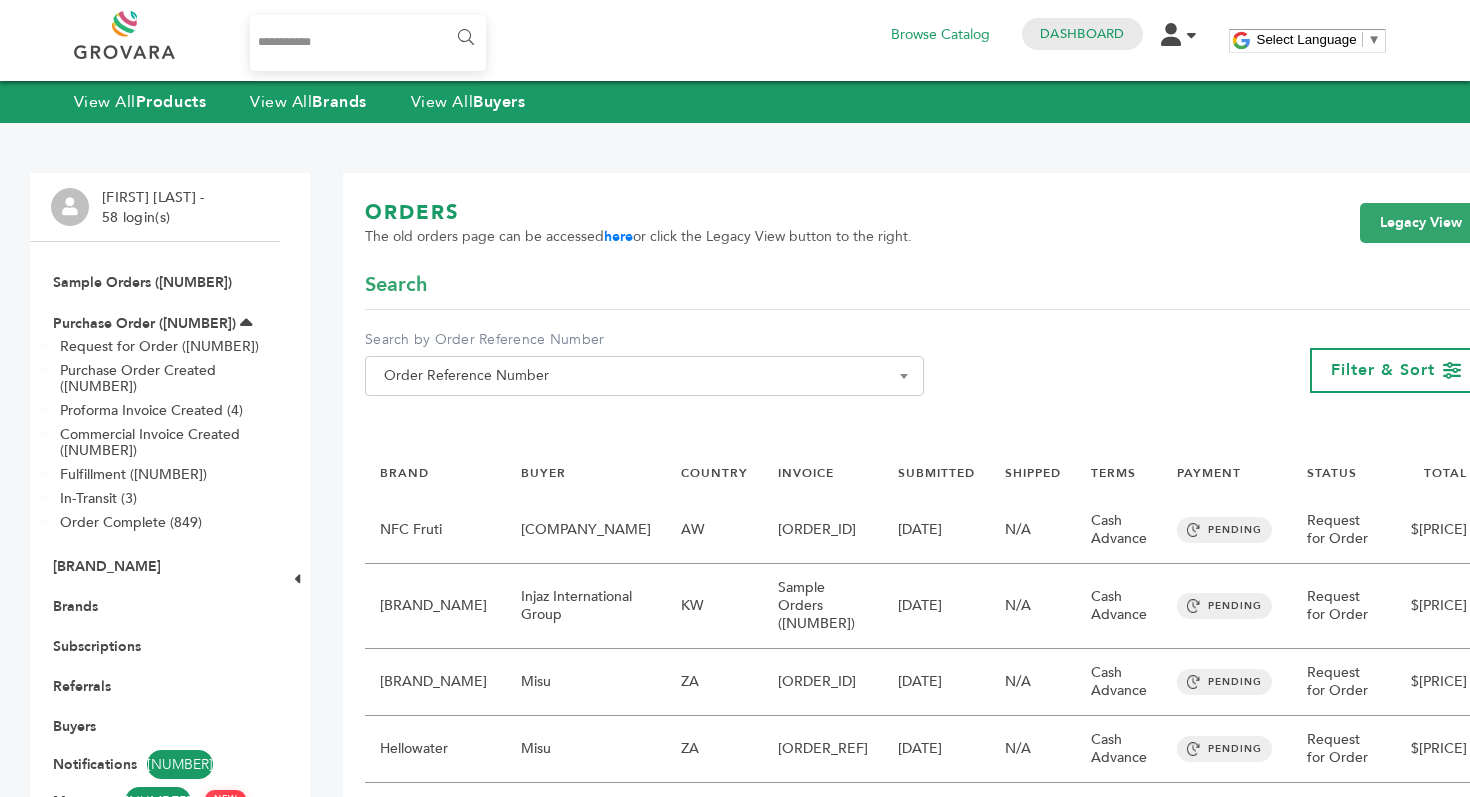 type on "**********" 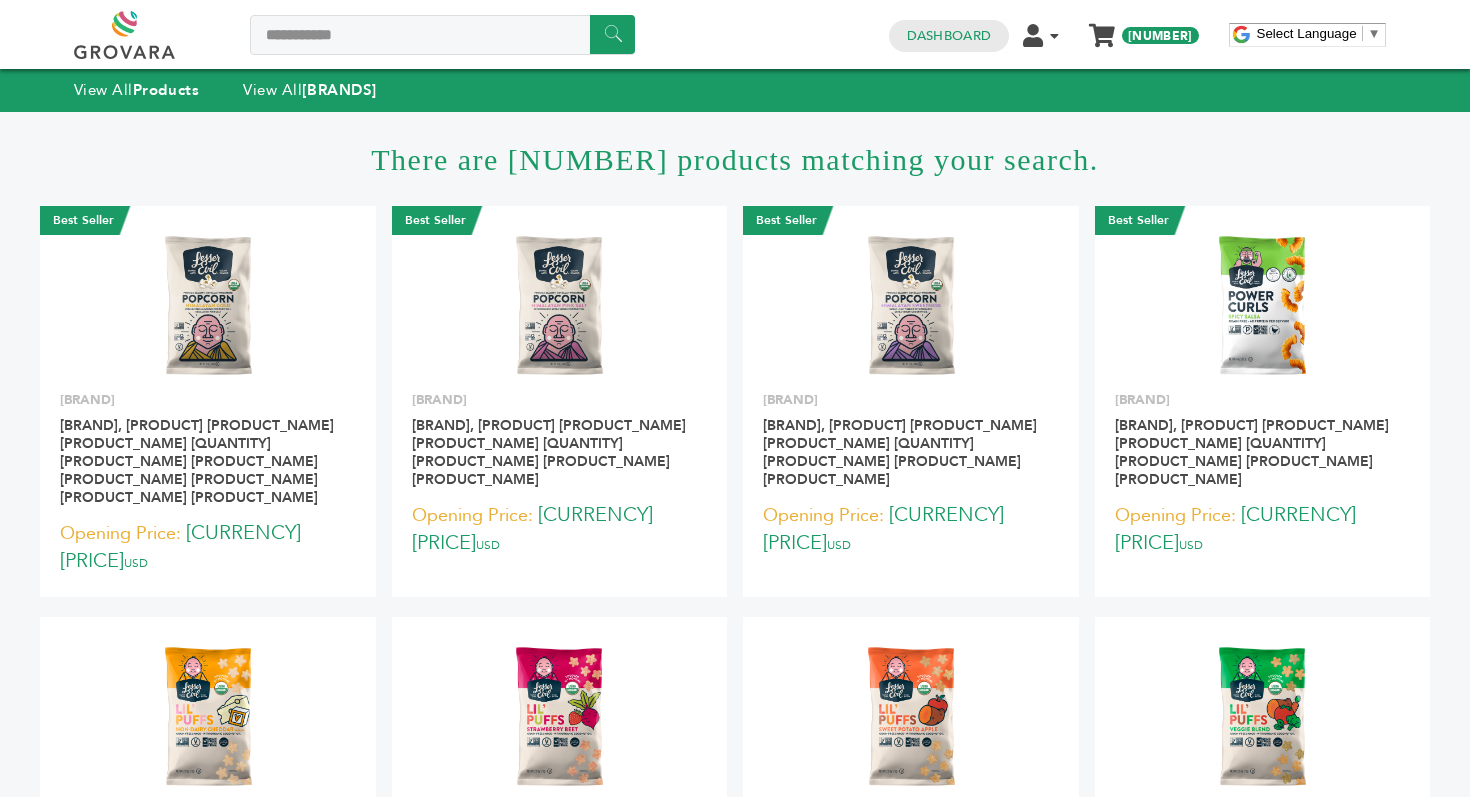 scroll, scrollTop: 0, scrollLeft: 0, axis: both 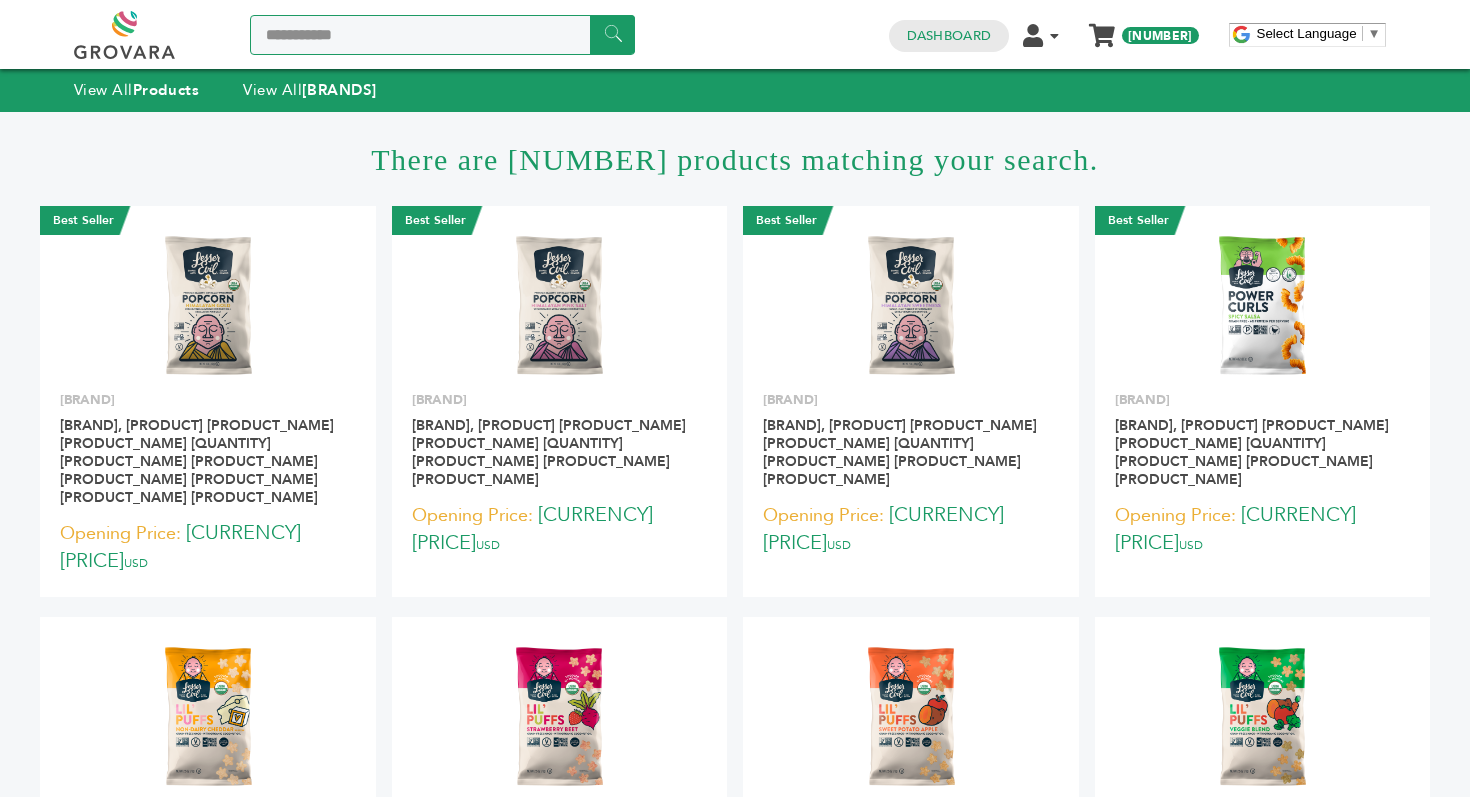 click on "**********" at bounding box center (442, 35) 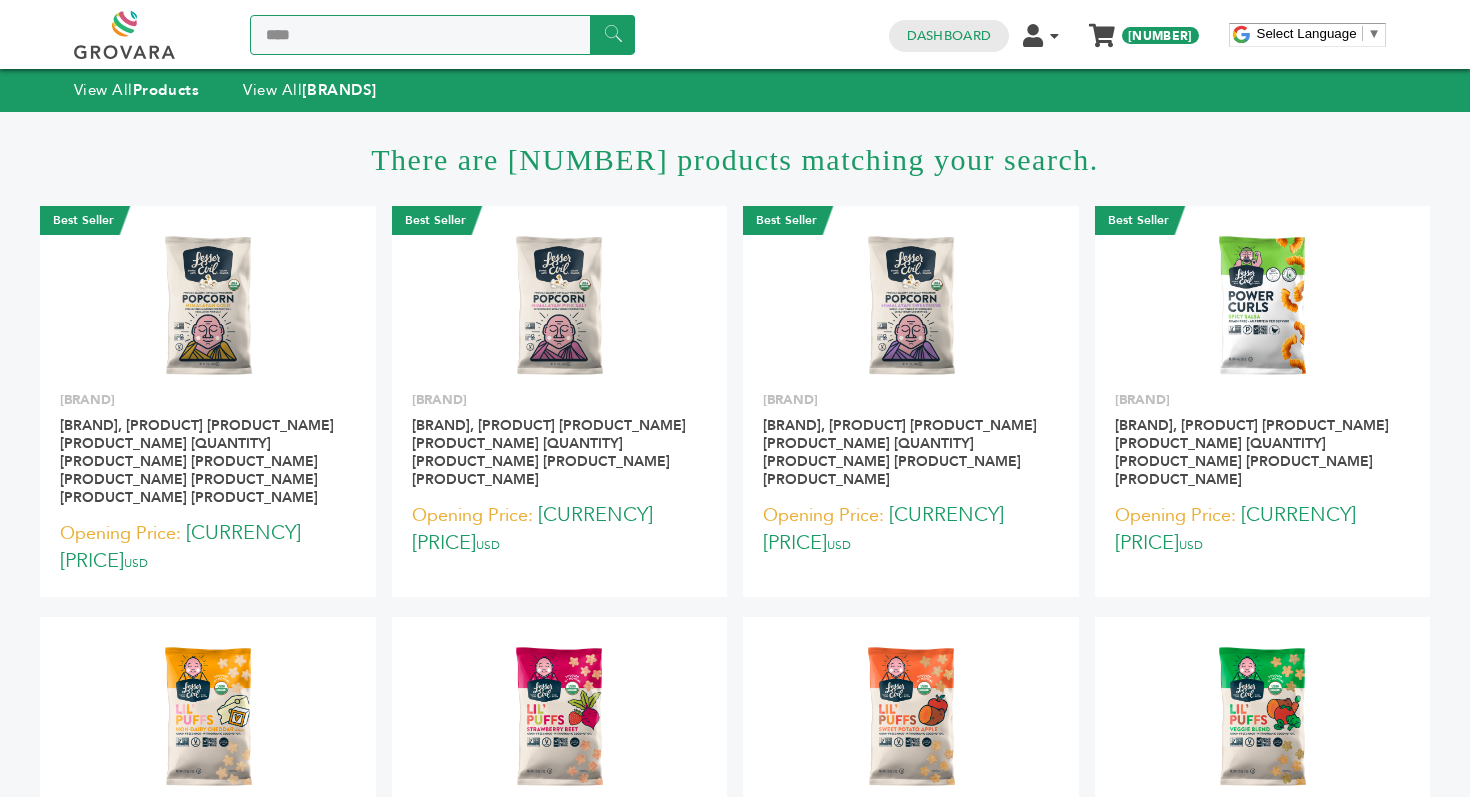 type on "****" 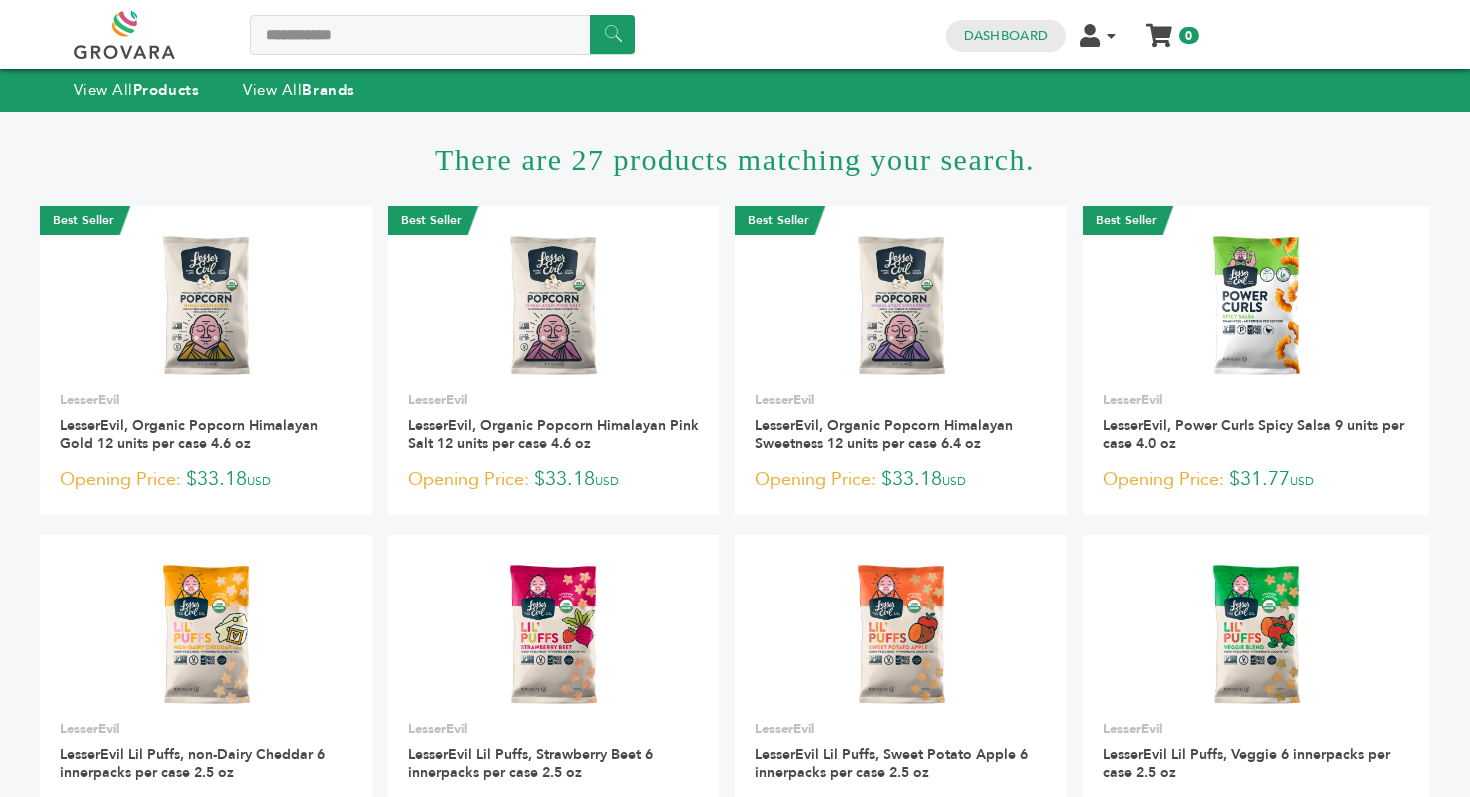 scroll, scrollTop: 0, scrollLeft: 0, axis: both 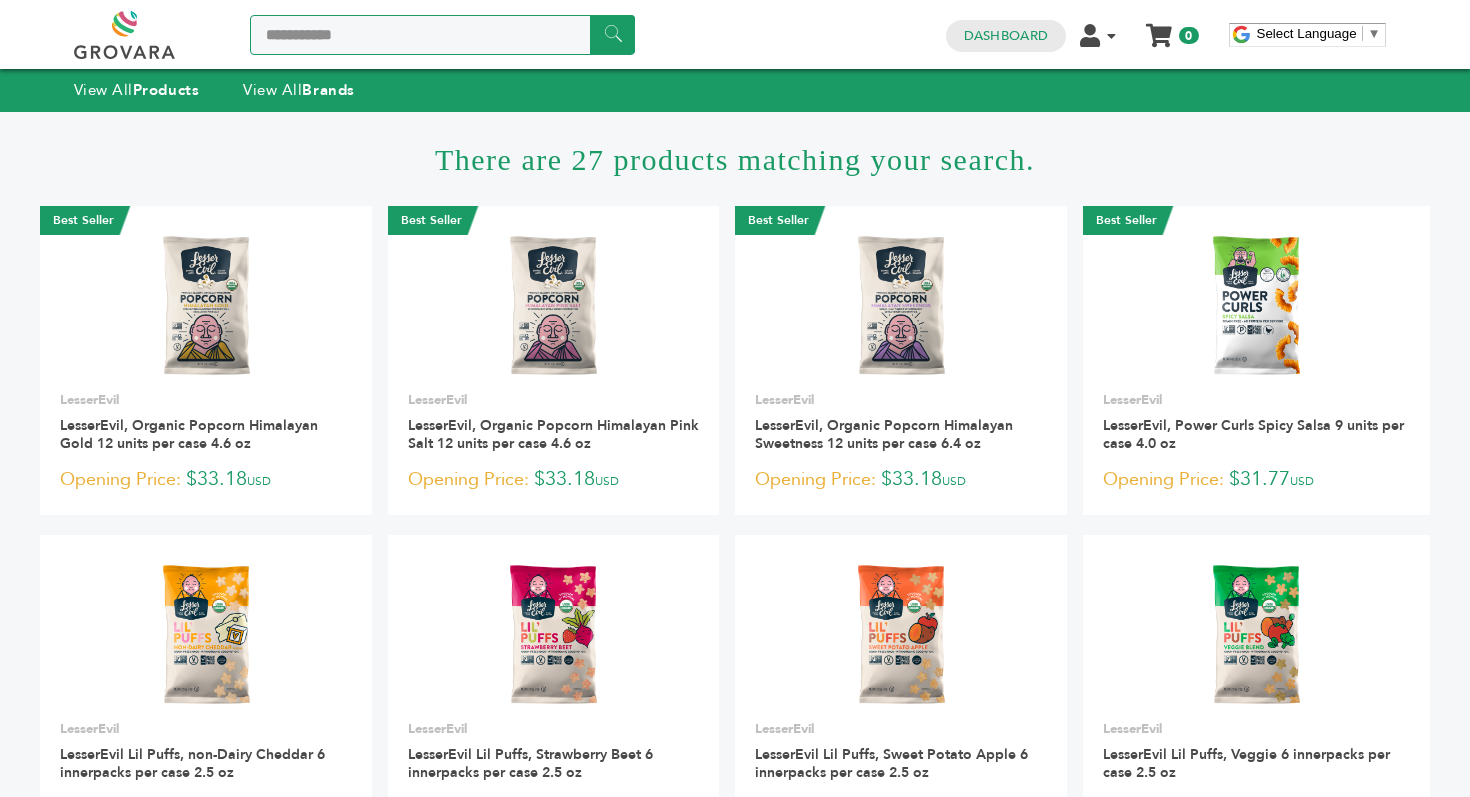 click on "**********" at bounding box center [442, 35] 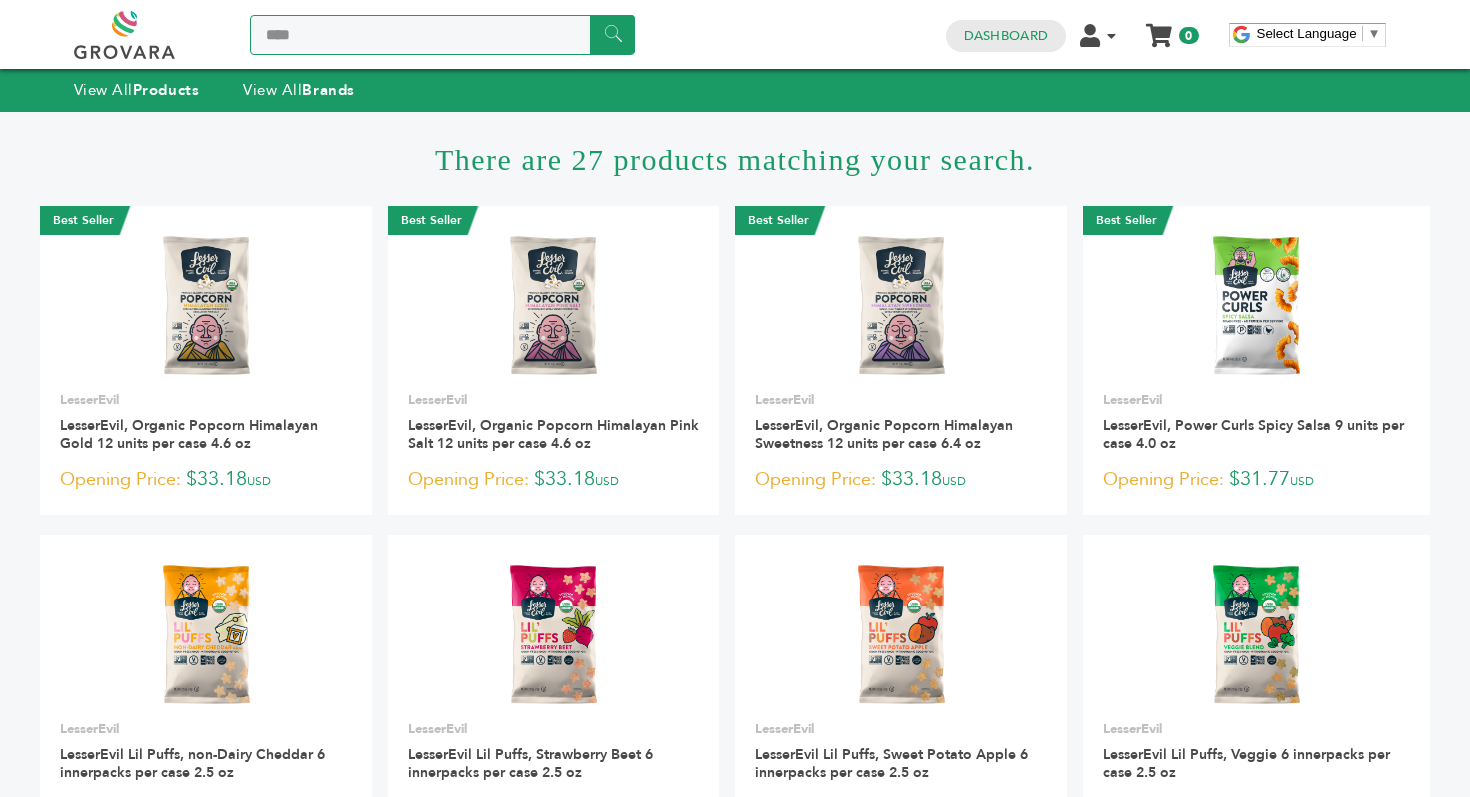 type on "****" 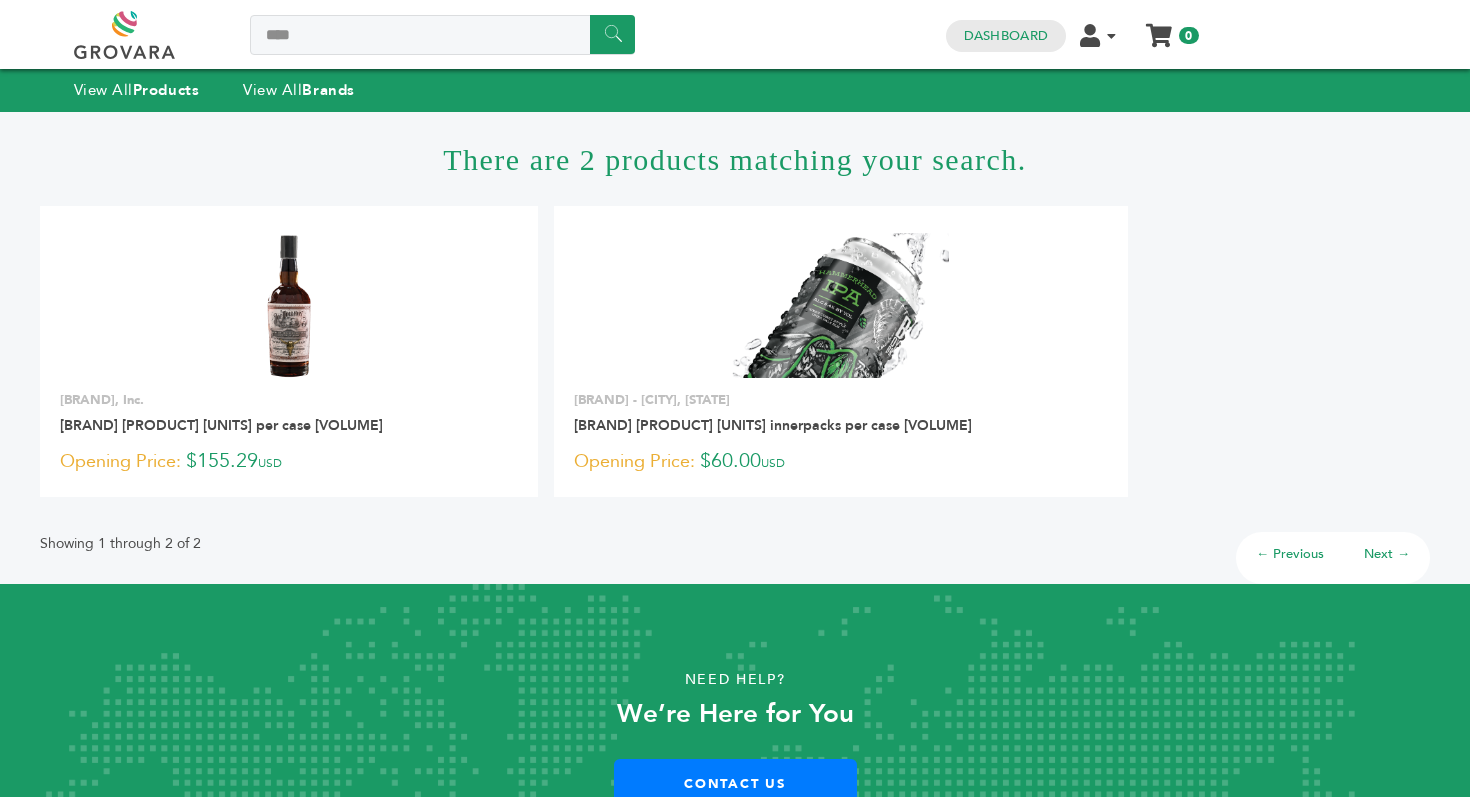 scroll, scrollTop: 0, scrollLeft: 0, axis: both 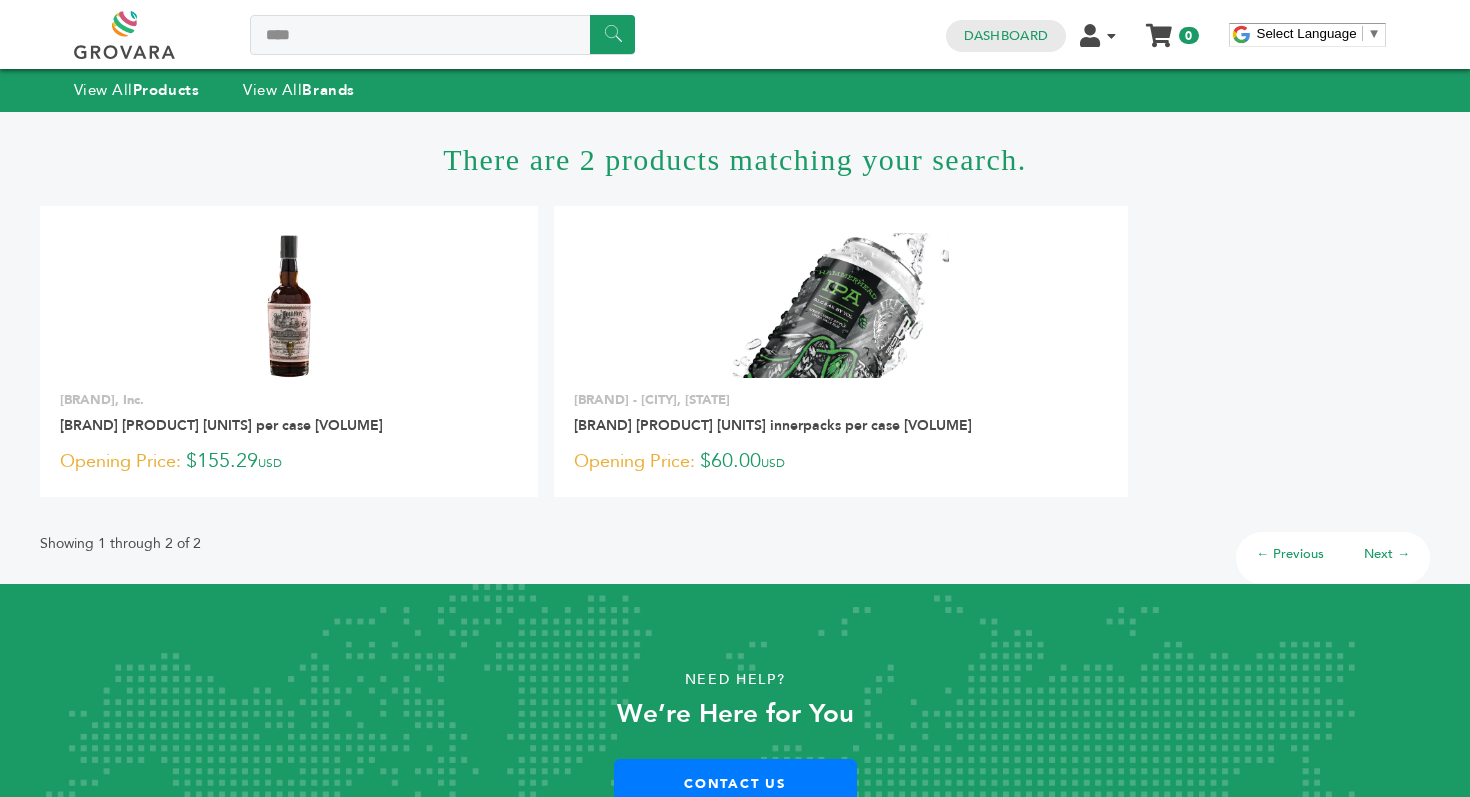 click at bounding box center [147, 35] 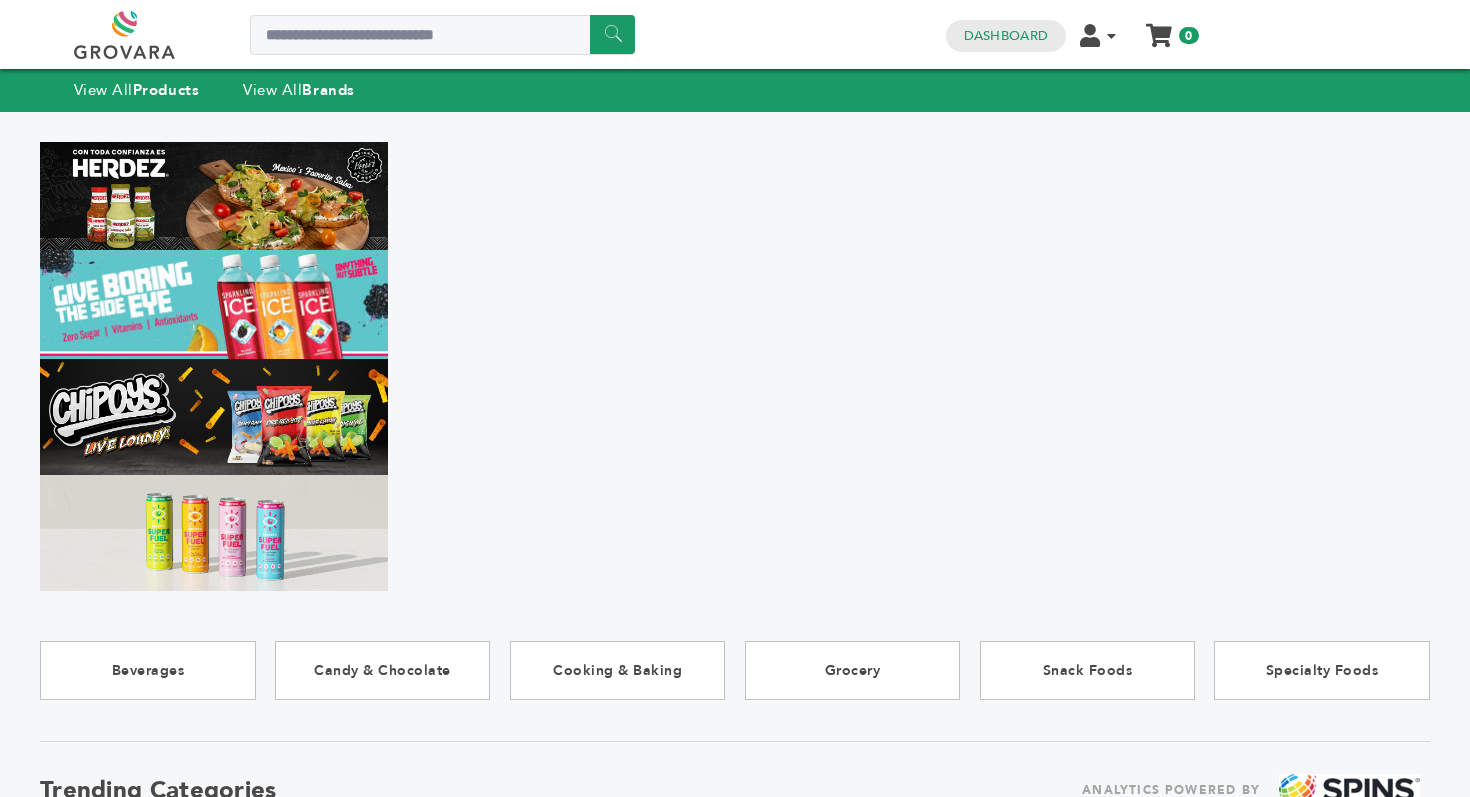 scroll, scrollTop: 0, scrollLeft: 0, axis: both 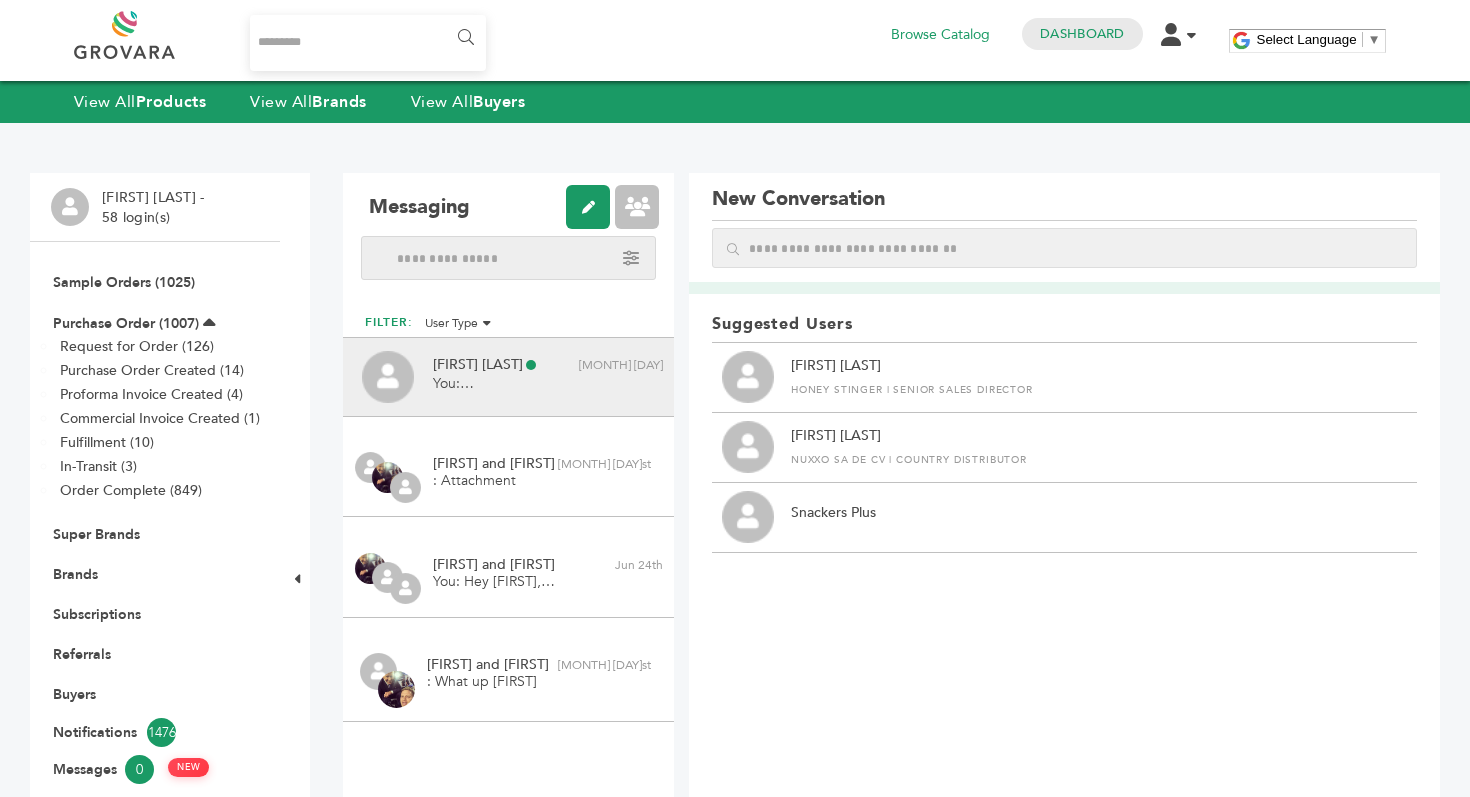 click on "You:  Hi  April ,
I hope you're having a great week!
I just wanted to follow up on my message regarding the pricing request for our Dominican Republic opportunity with Honey Stinger. As mentioned, the client flagged competitive pricing on Amazon in the DR, and we're hoping to receive your support with a 5% discount and an initial MOQ flexibility of half a pallet to help us secure this deal and build long-term traction in the region.
Please let me know if you’ve had a chance to review this or if there’s any further information you’d like from my side to move forward.
Thanks again for your time and consideration—I really appreciate it.
Best regards,
Denzel Perez" at bounding box center [549, 384] 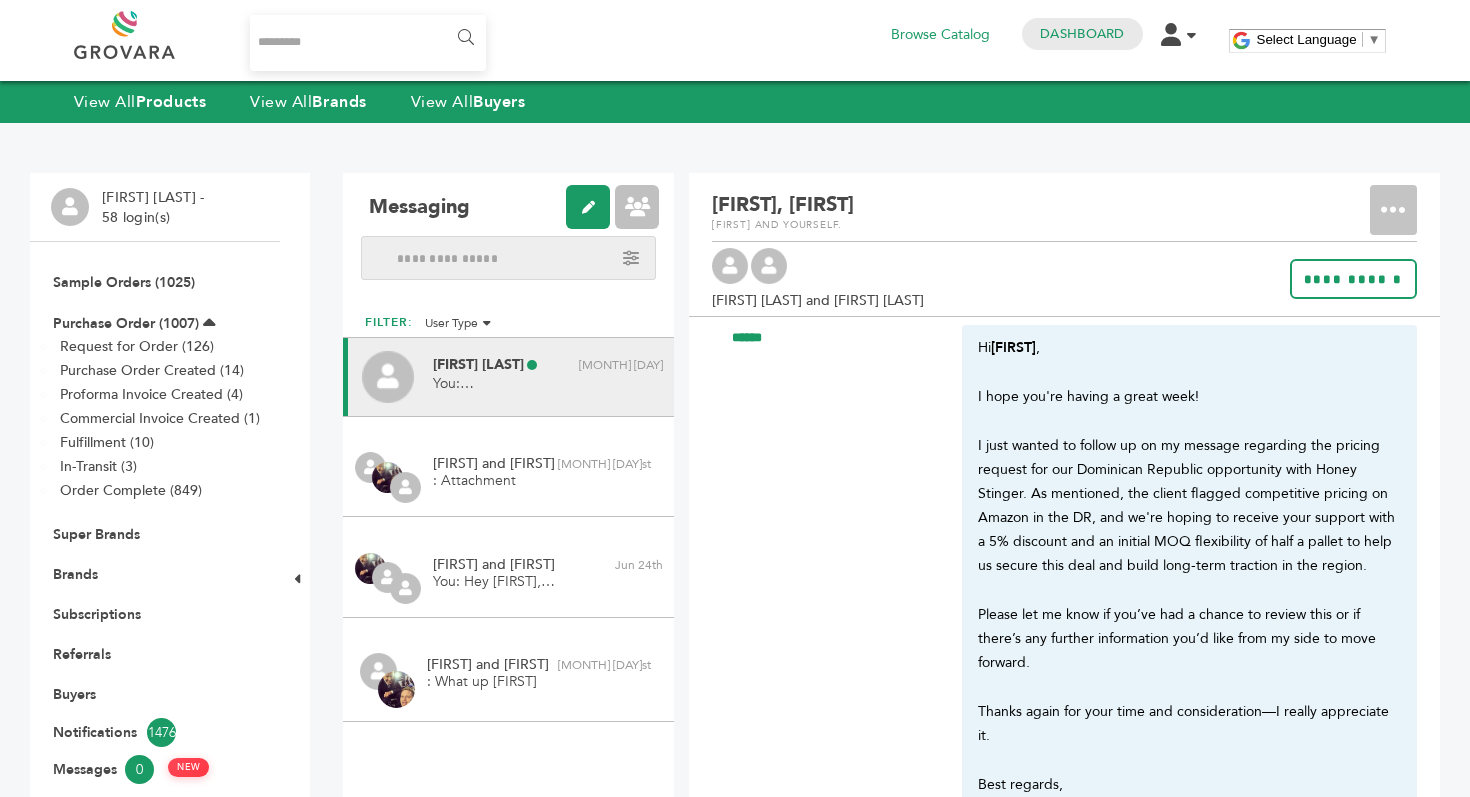 scroll, scrollTop: 86, scrollLeft: 0, axis: vertical 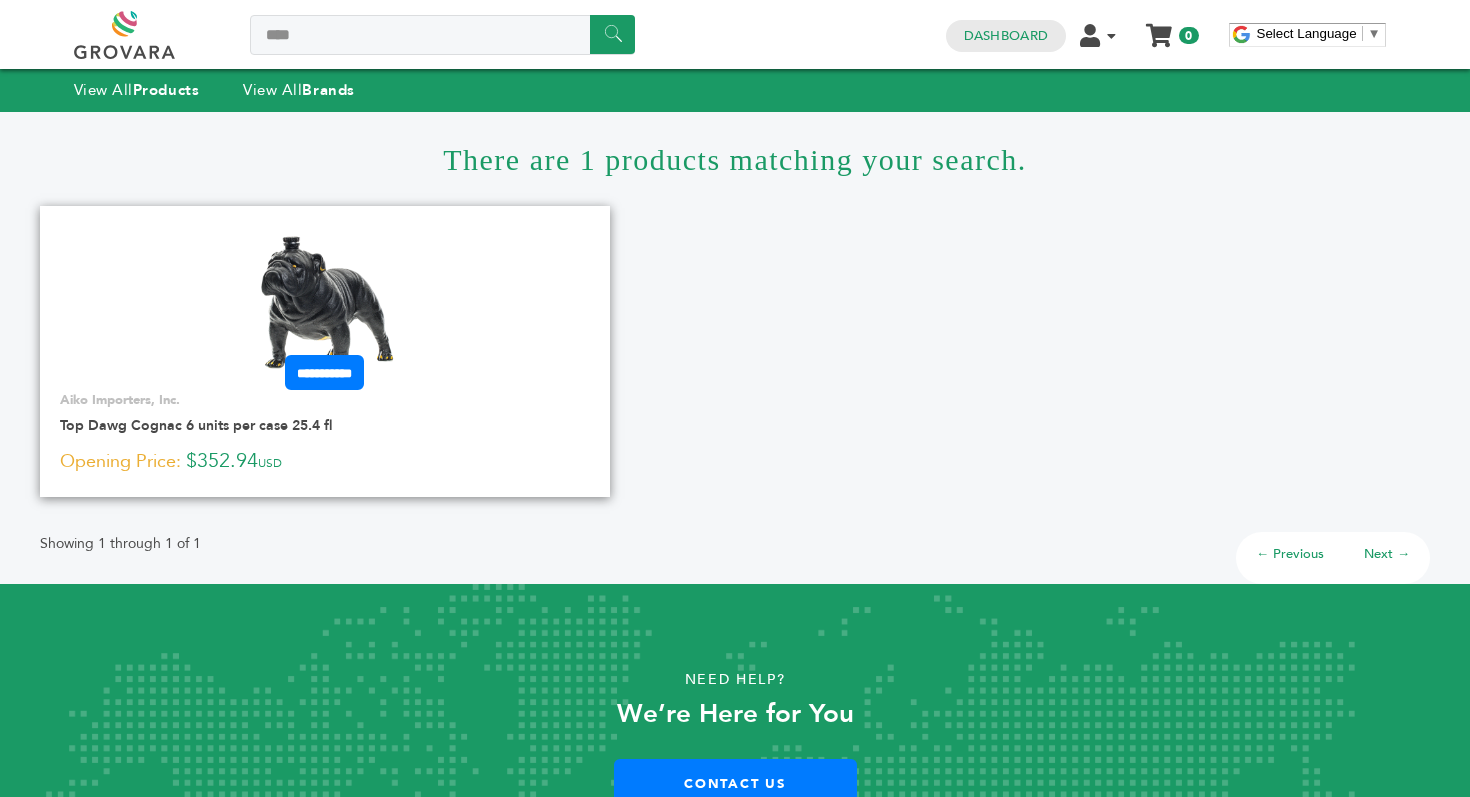 click at bounding box center [325, 305] 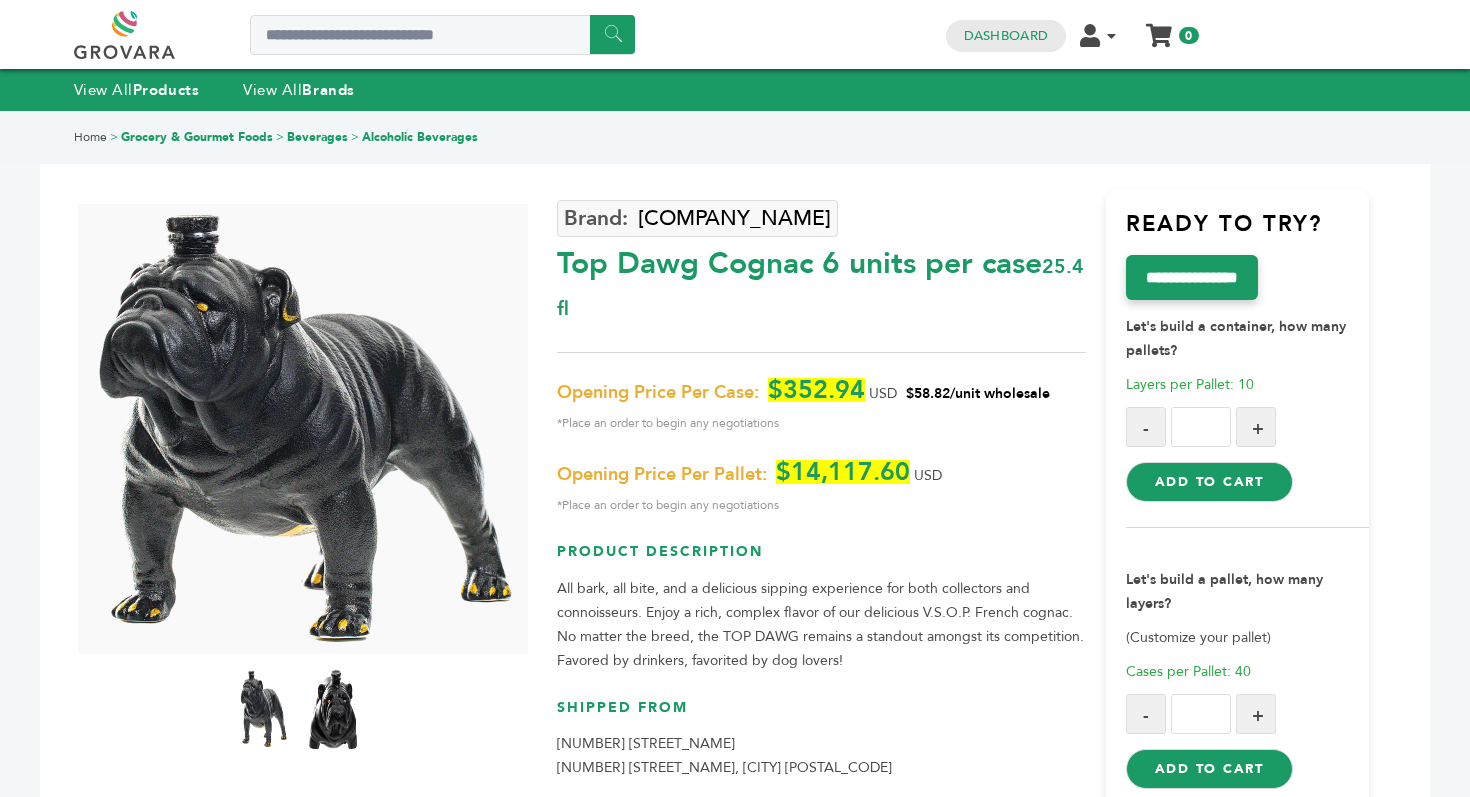 scroll, scrollTop: 0, scrollLeft: 0, axis: both 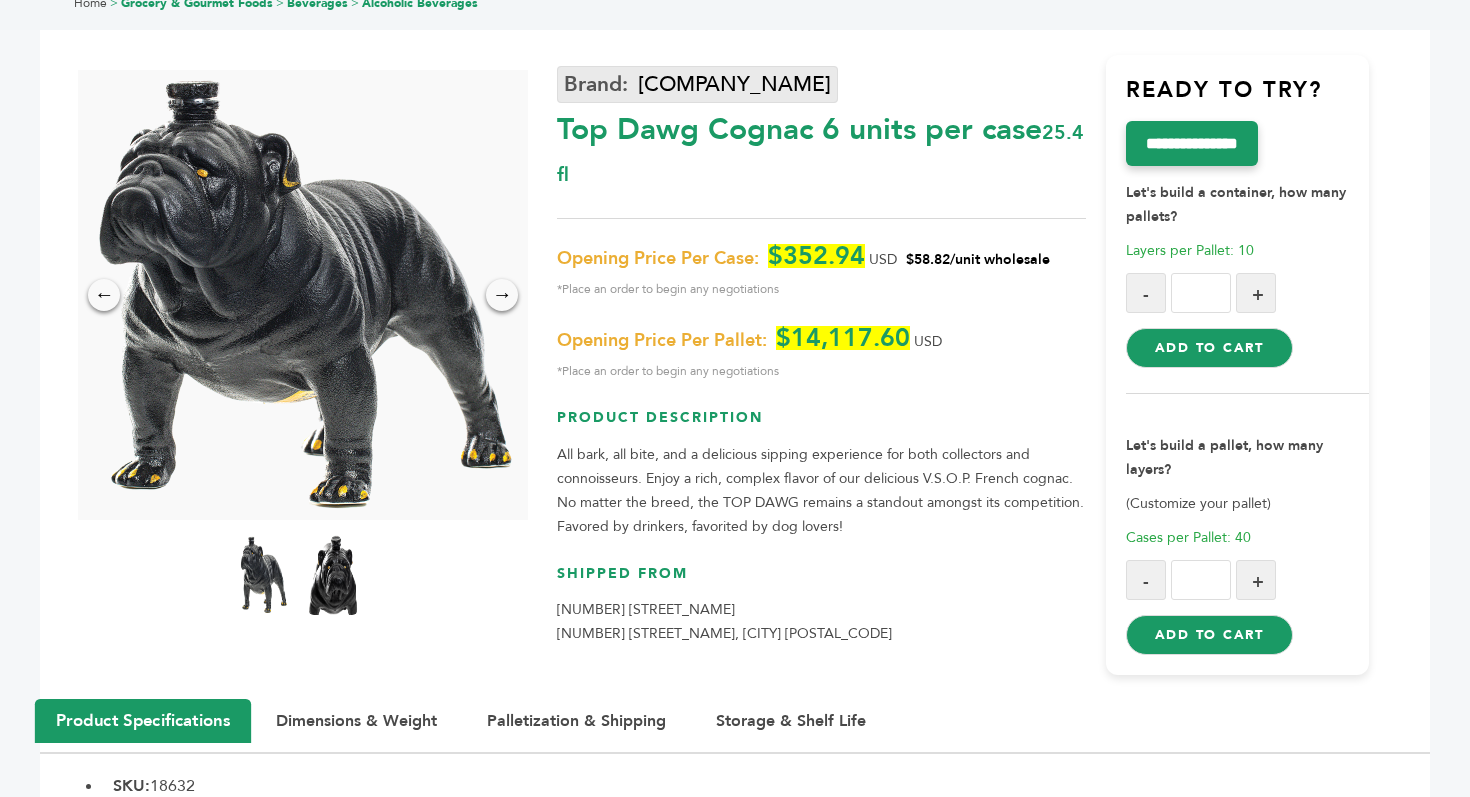 click on "[COMPANY_NAME]" at bounding box center (697, 84) 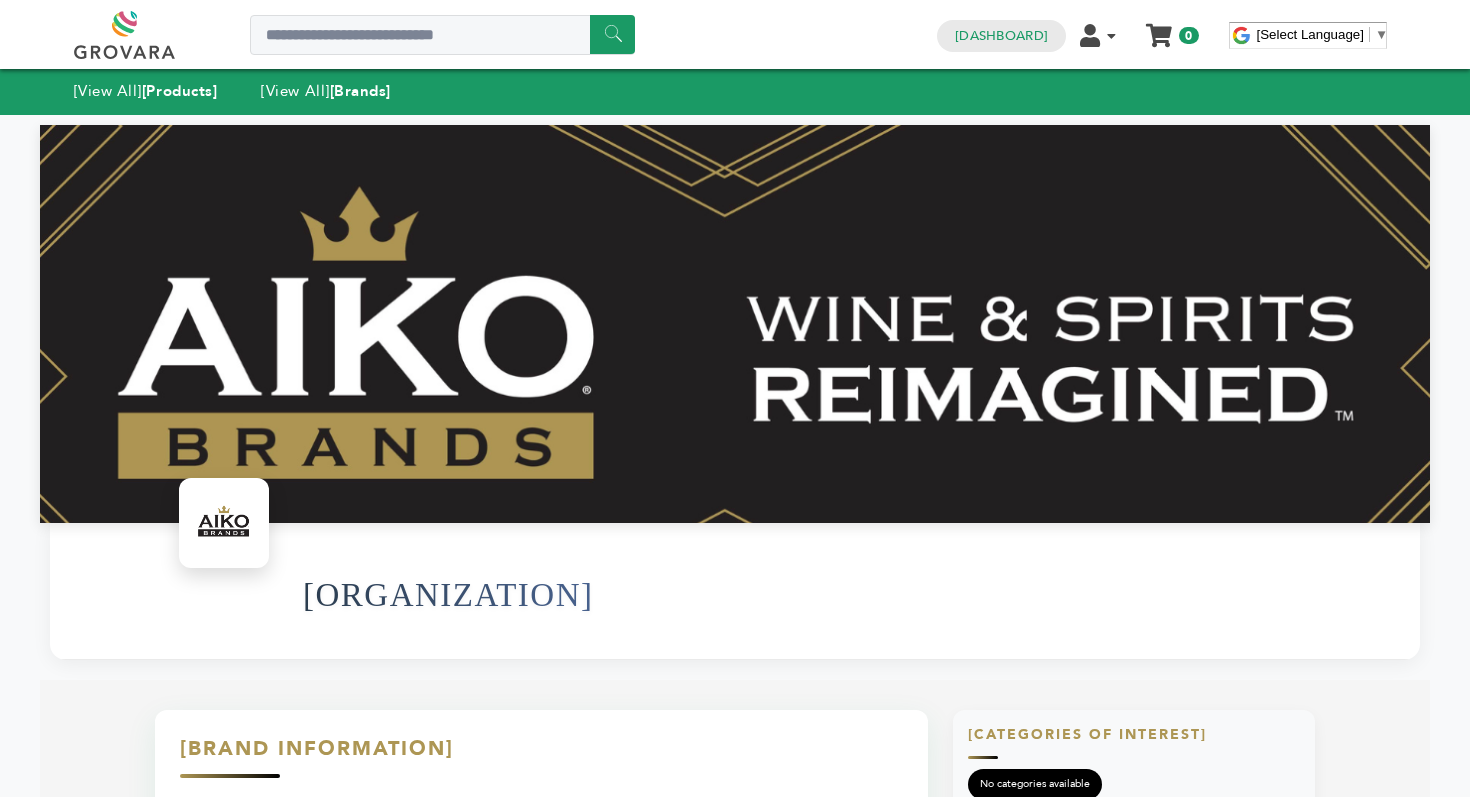 scroll, scrollTop: 0, scrollLeft: 0, axis: both 